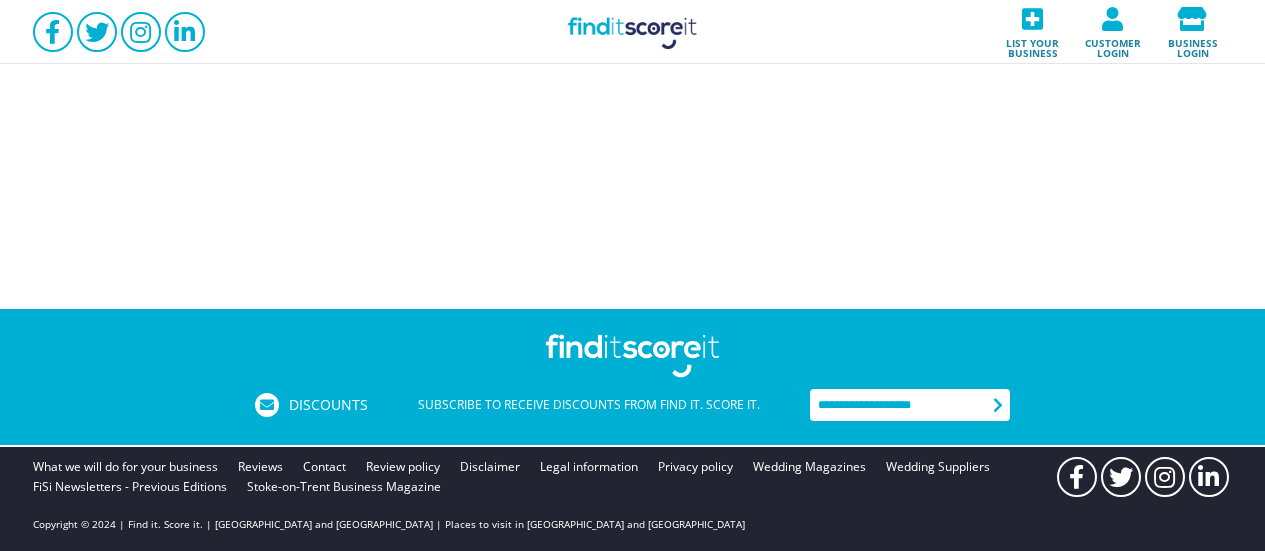 scroll, scrollTop: 0, scrollLeft: 0, axis: both 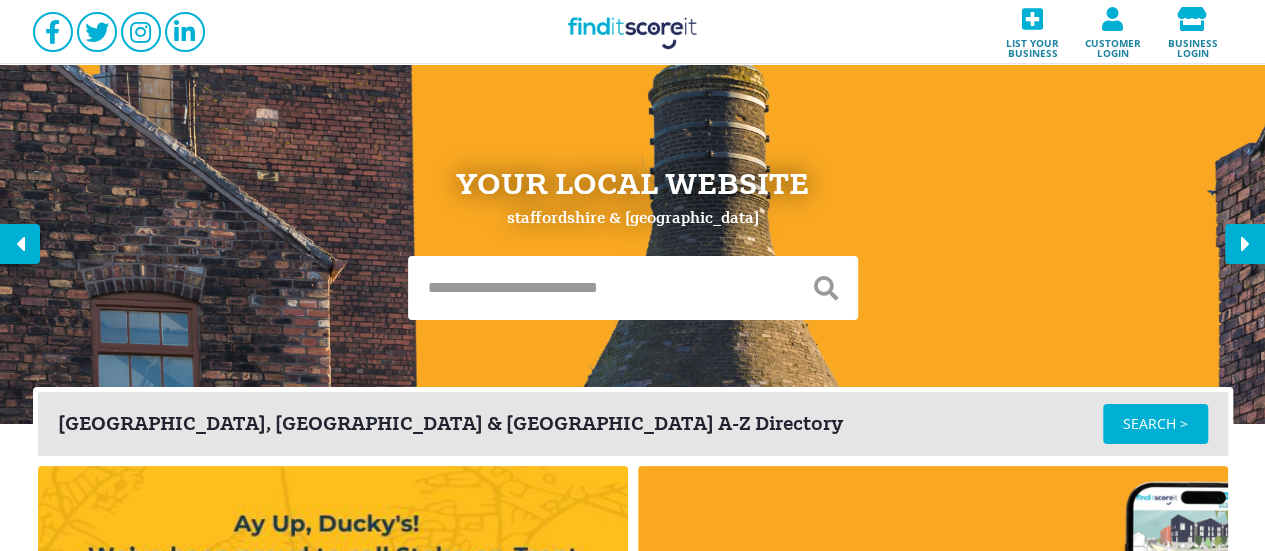 click at bounding box center [601, 288] 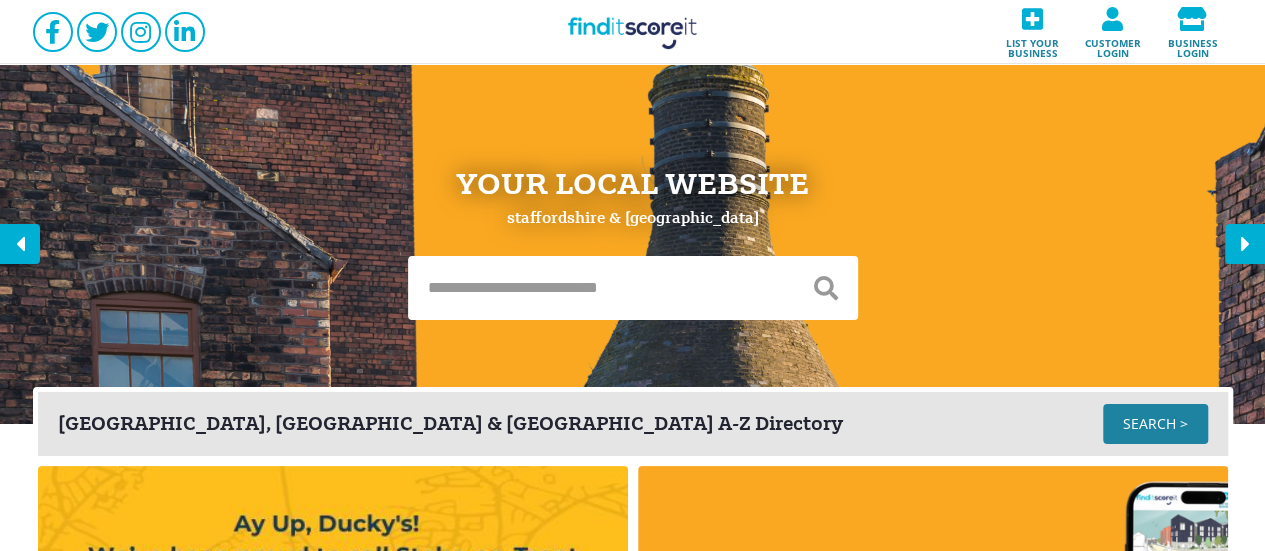 click on "SEARCH >" at bounding box center [1155, 424] 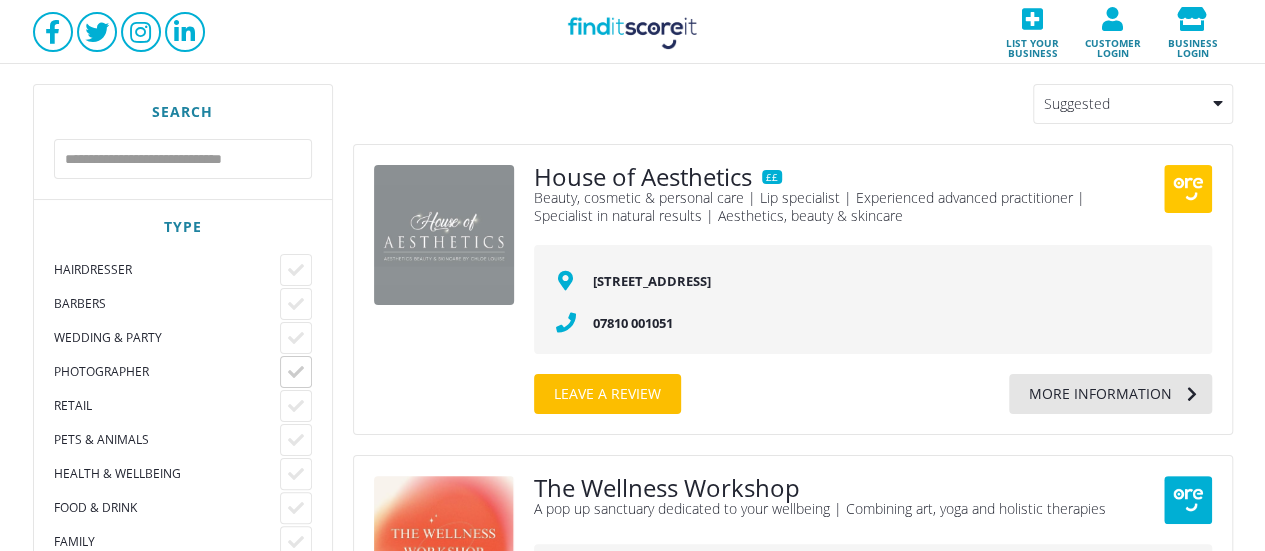click at bounding box center (296, 372) 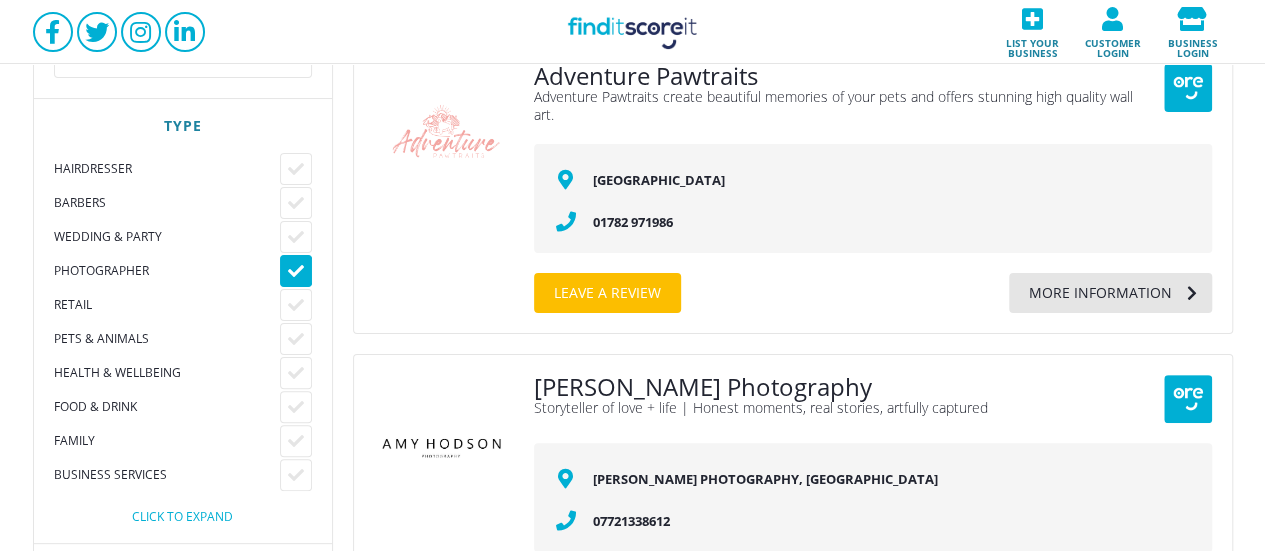 scroll, scrollTop: 78, scrollLeft: 0, axis: vertical 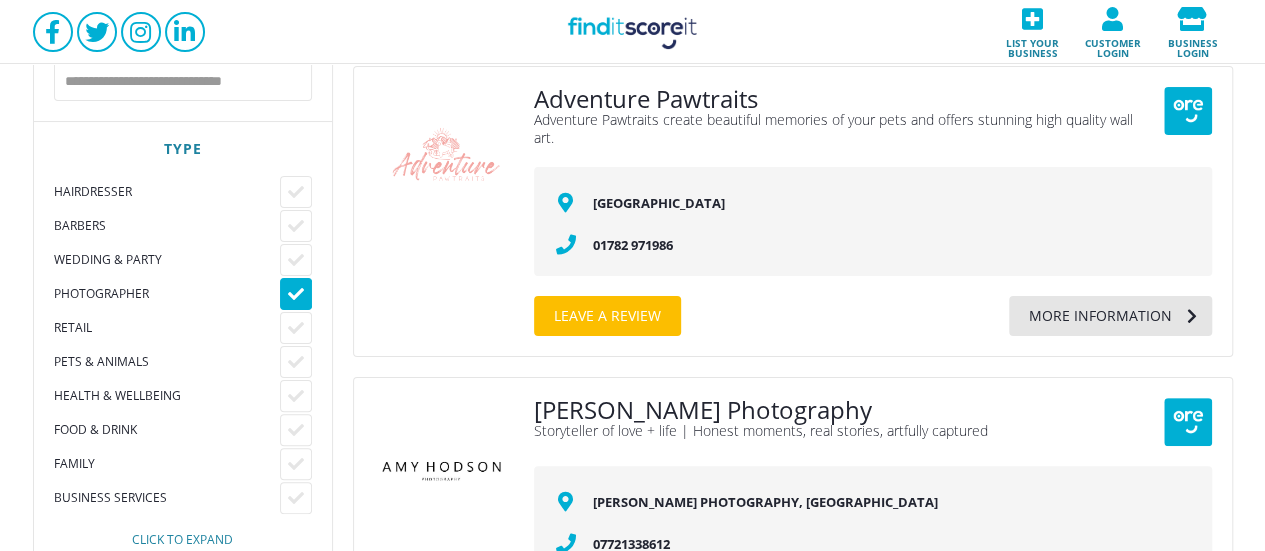 click on "Click to expand" at bounding box center (183, 540) 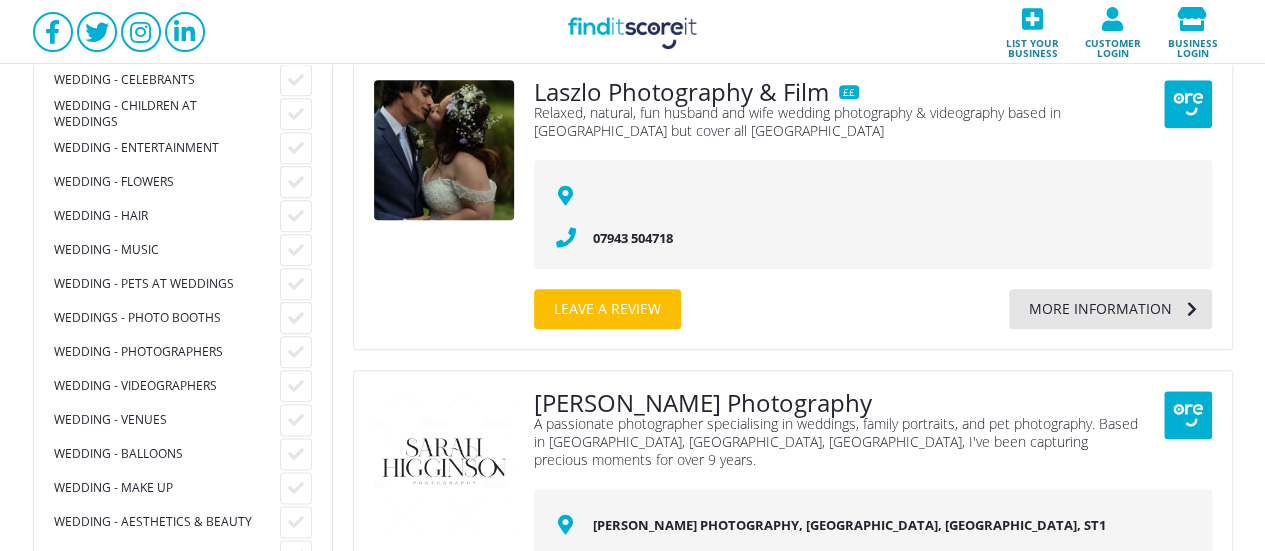 scroll, scrollTop: 1011, scrollLeft: 0, axis: vertical 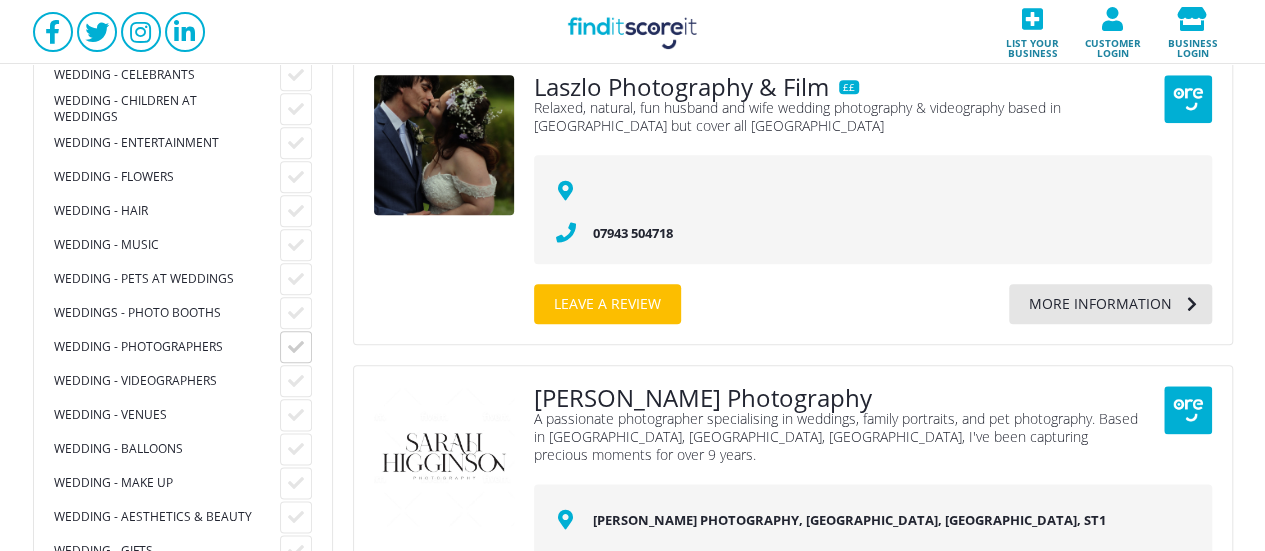 click at bounding box center [296, 347] 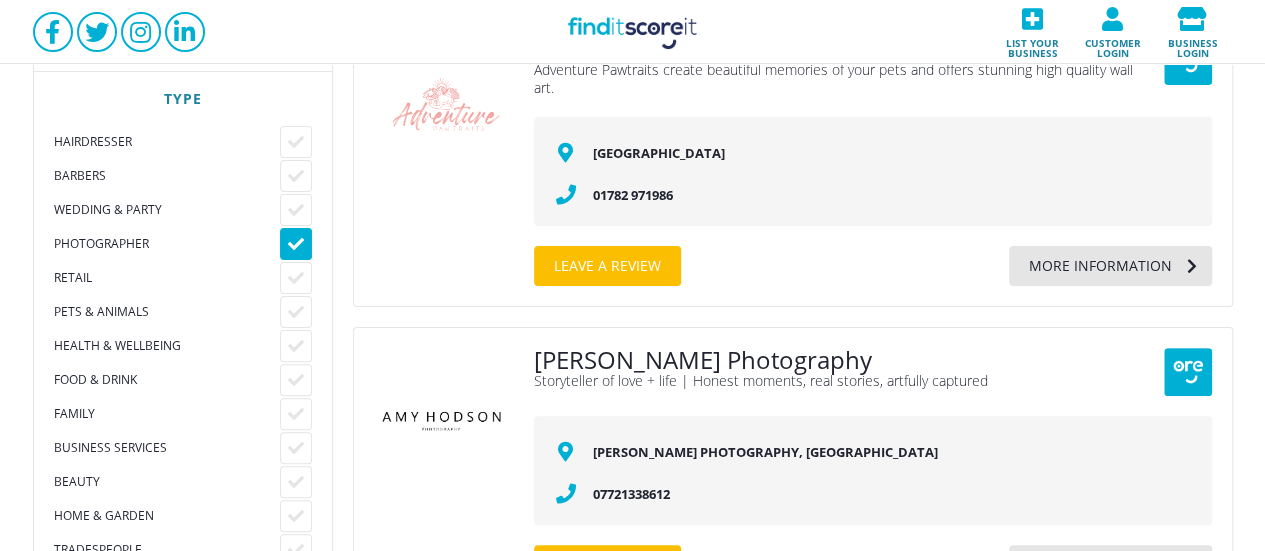 scroll, scrollTop: 0, scrollLeft: 0, axis: both 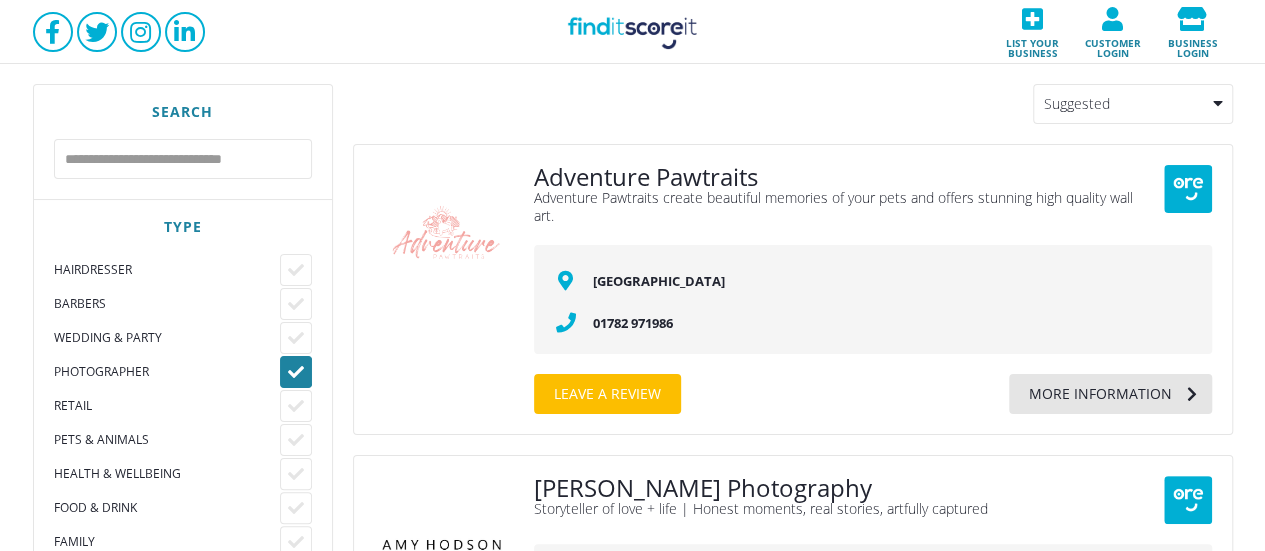 click at bounding box center [296, 372] 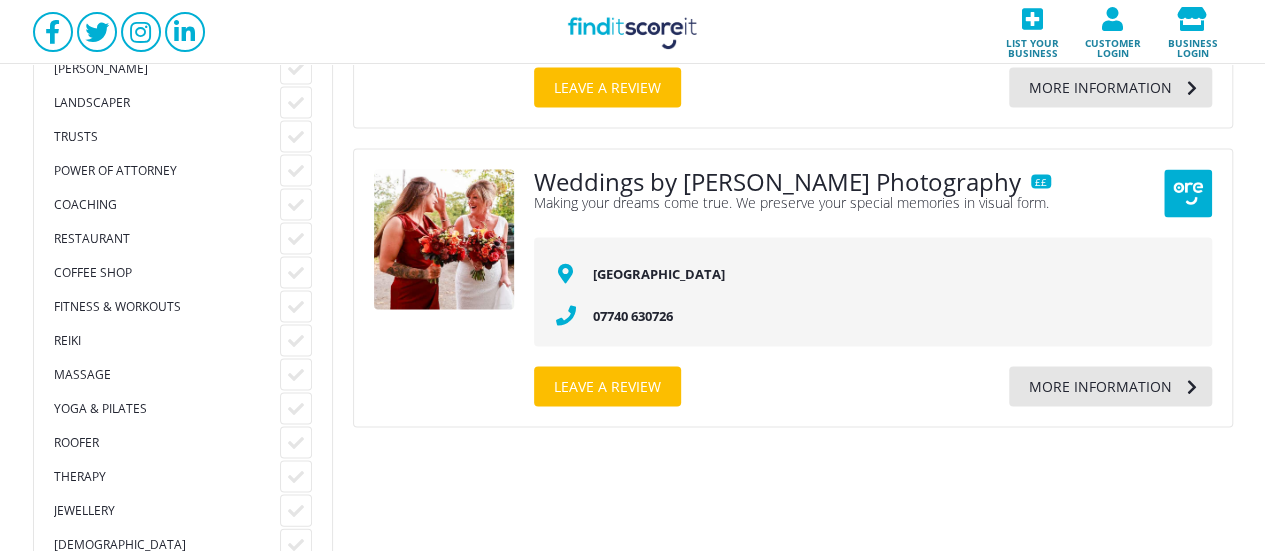 scroll, scrollTop: 1878, scrollLeft: 0, axis: vertical 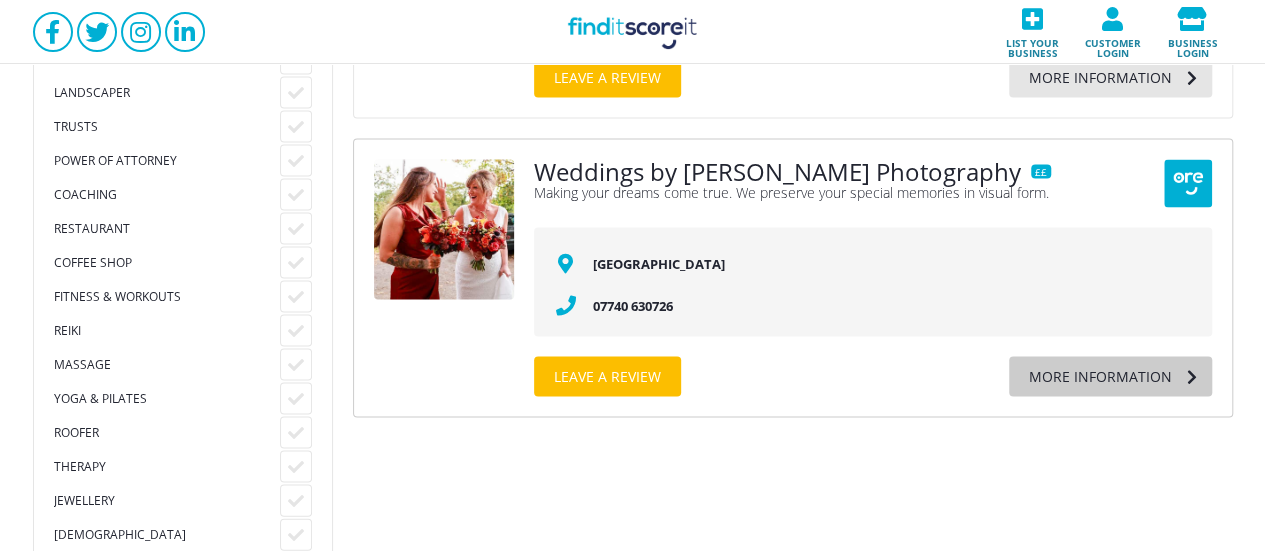 click on "More information" at bounding box center [1090, 376] 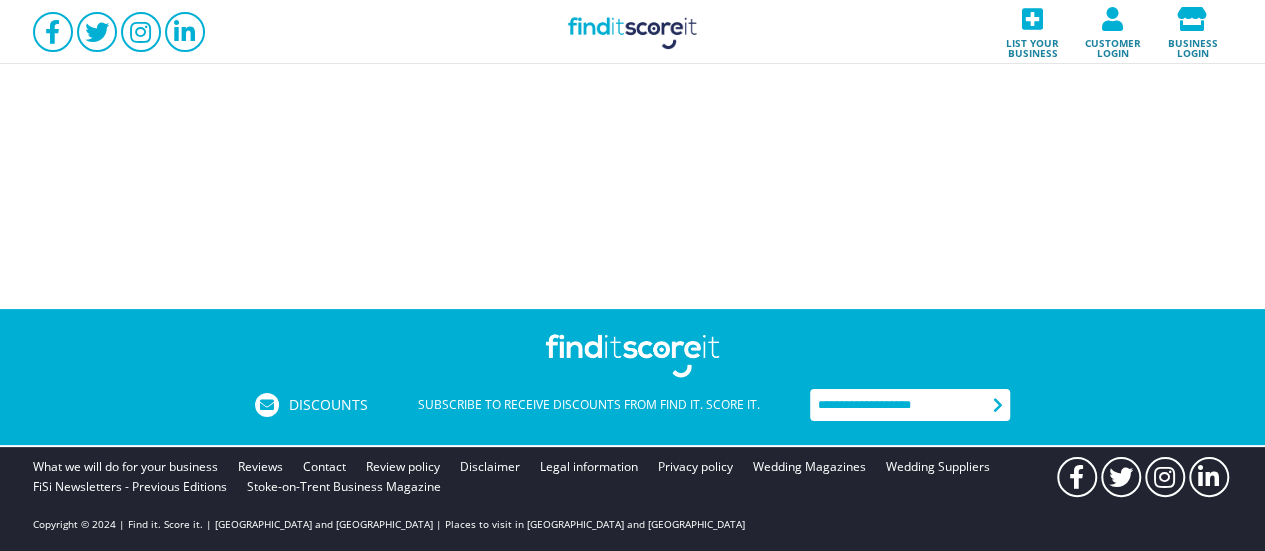 scroll, scrollTop: 0, scrollLeft: 0, axis: both 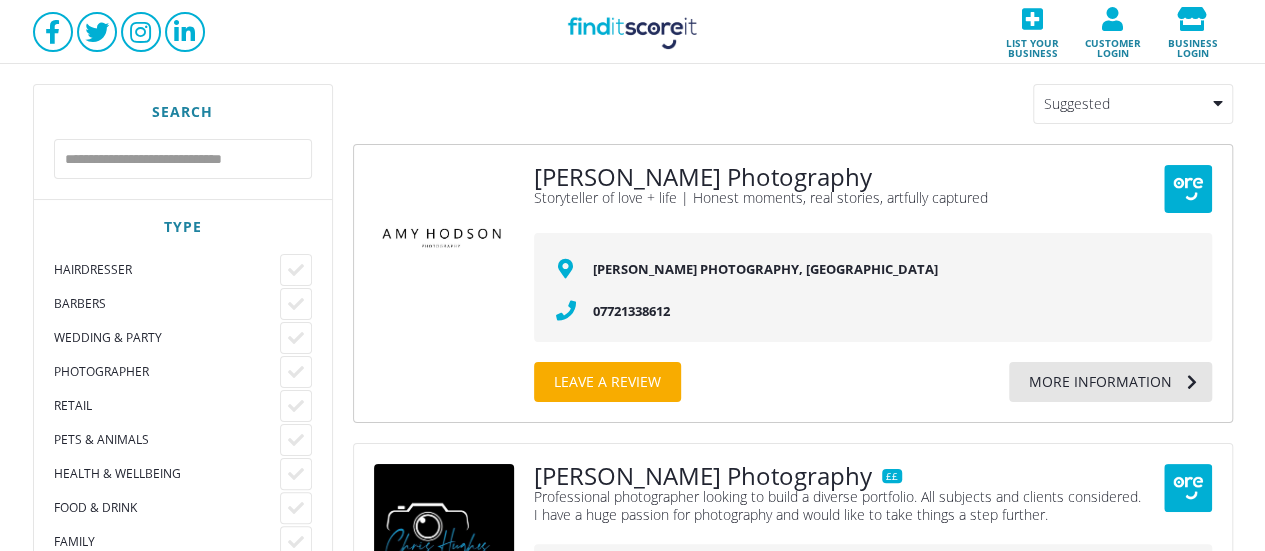 click on "Leave a review" at bounding box center (607, 382) 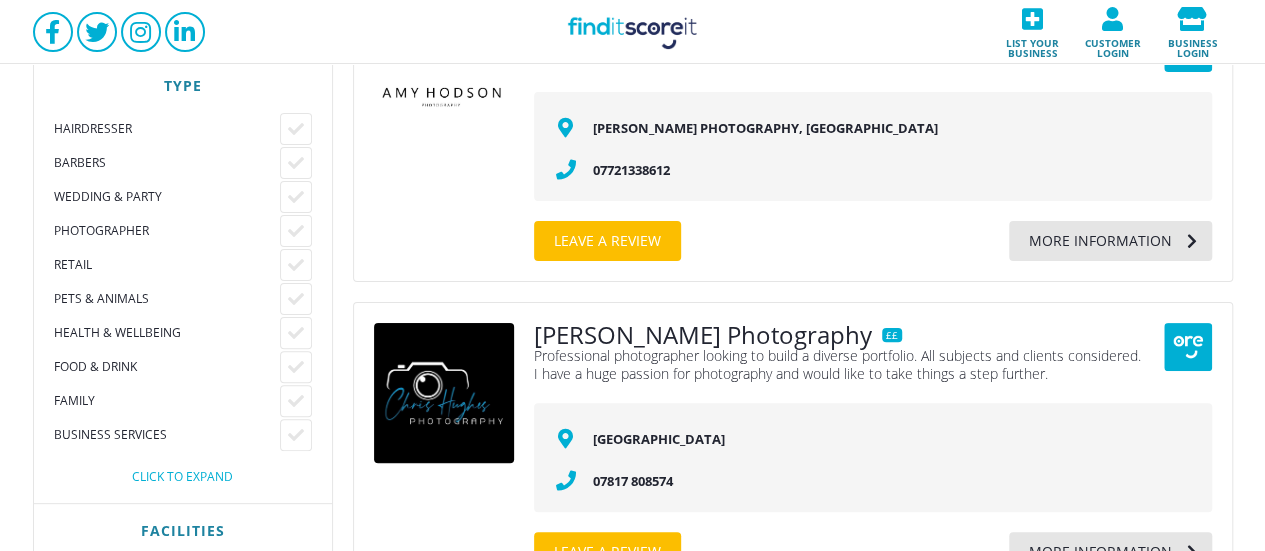scroll, scrollTop: 134, scrollLeft: 0, axis: vertical 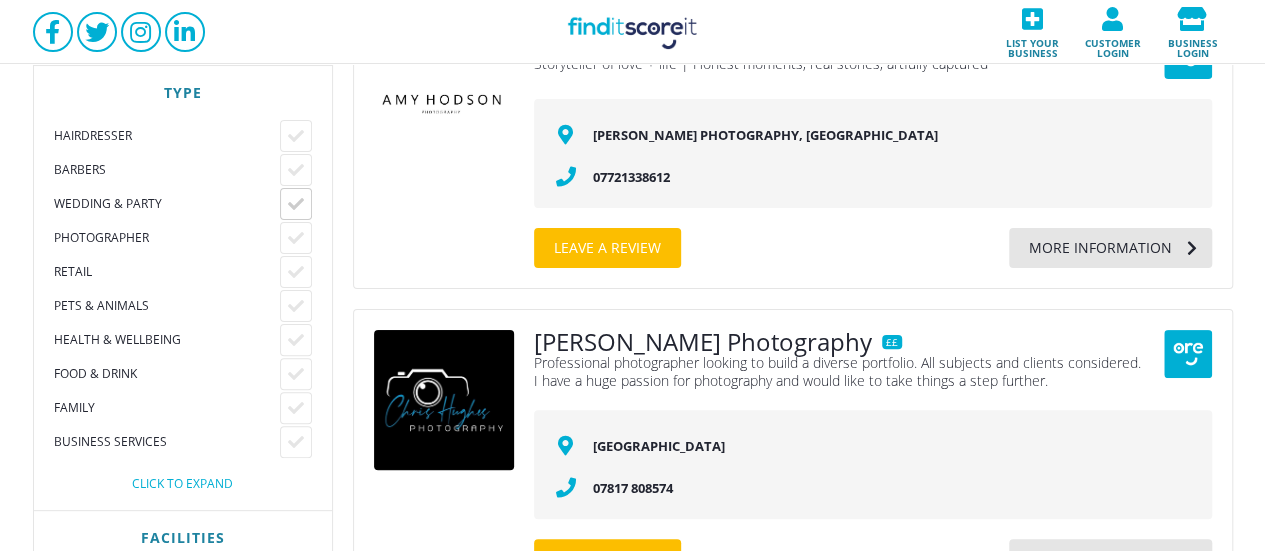 click at bounding box center [296, 204] 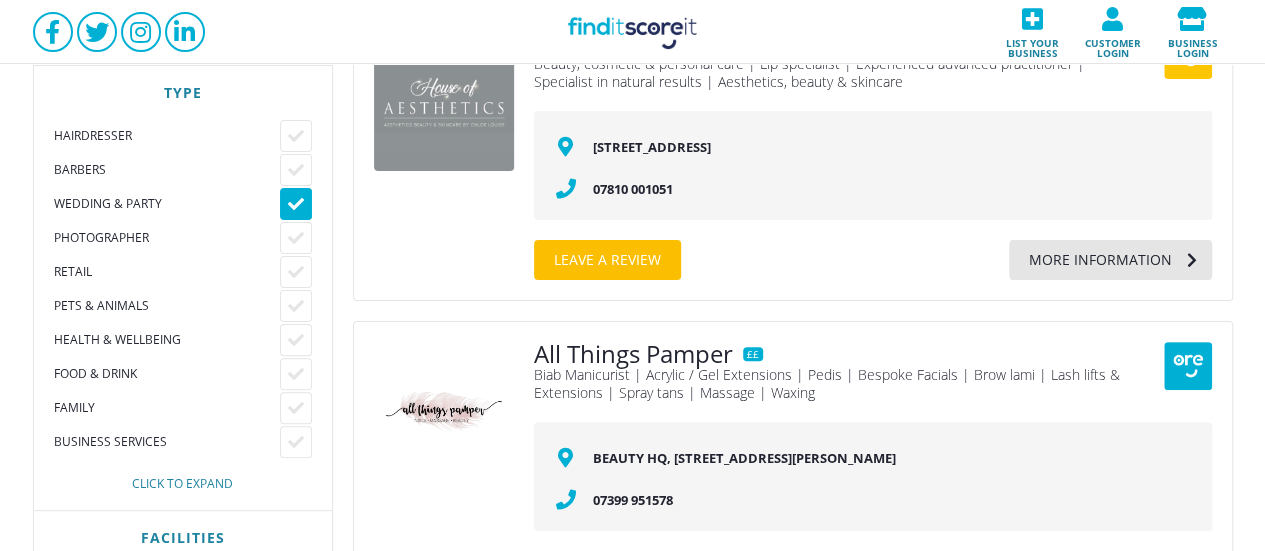 click on "Click to expand" at bounding box center [183, 484] 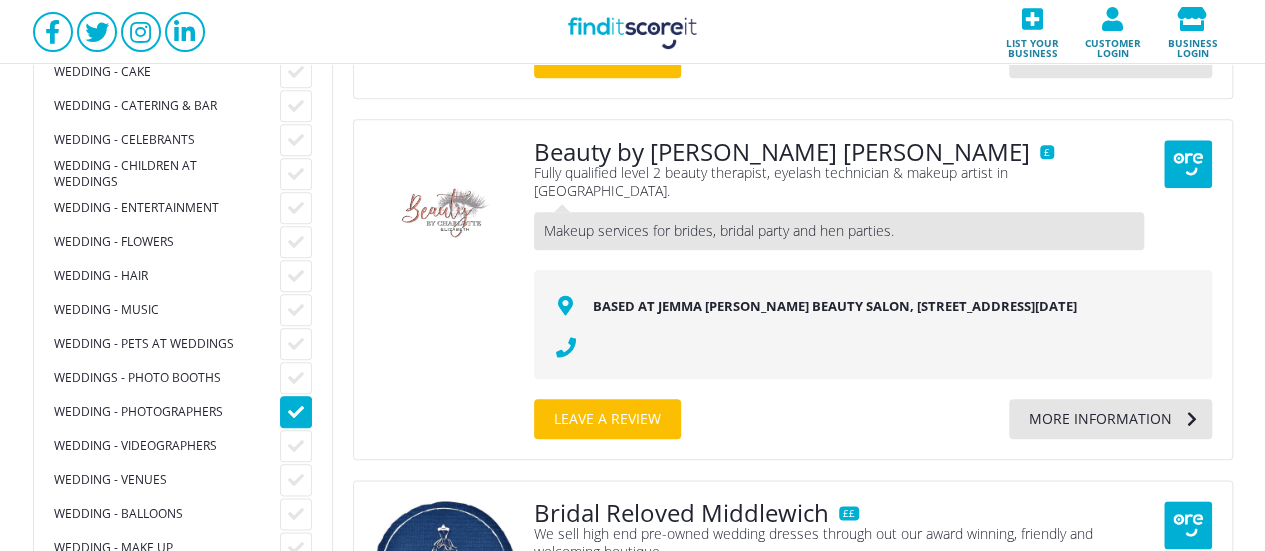 scroll, scrollTop: 1046, scrollLeft: 0, axis: vertical 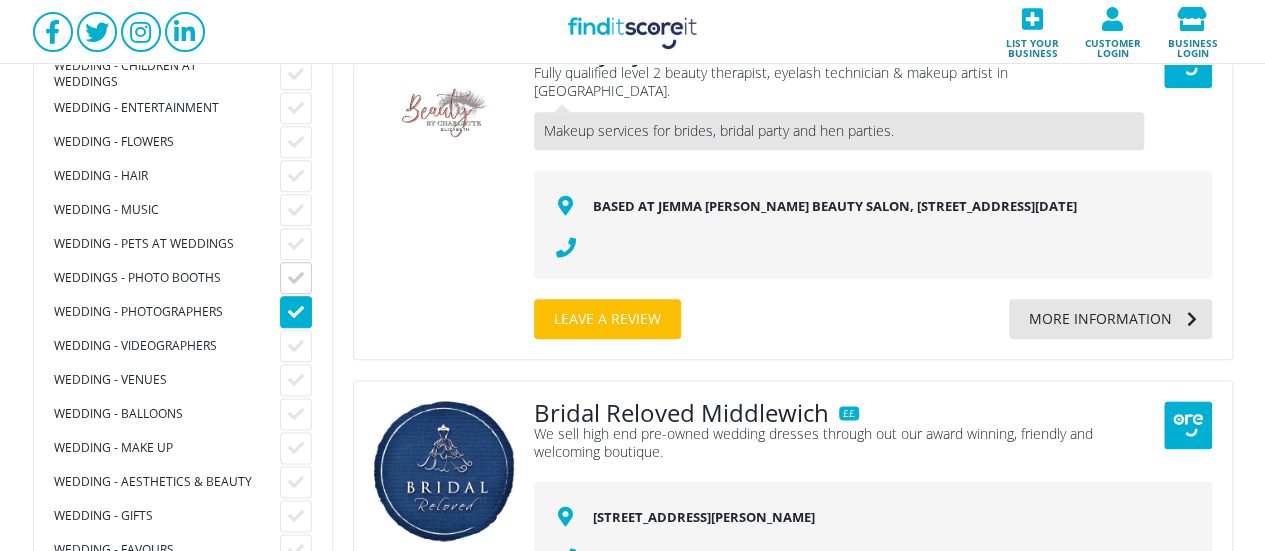click at bounding box center [296, 278] 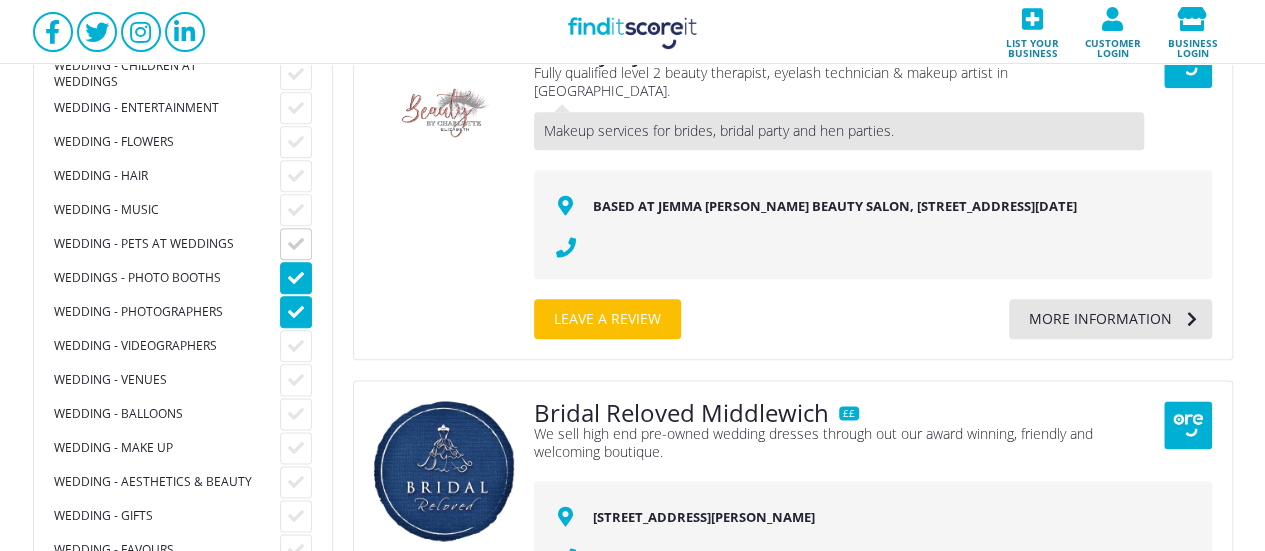 click at bounding box center (296, 244) 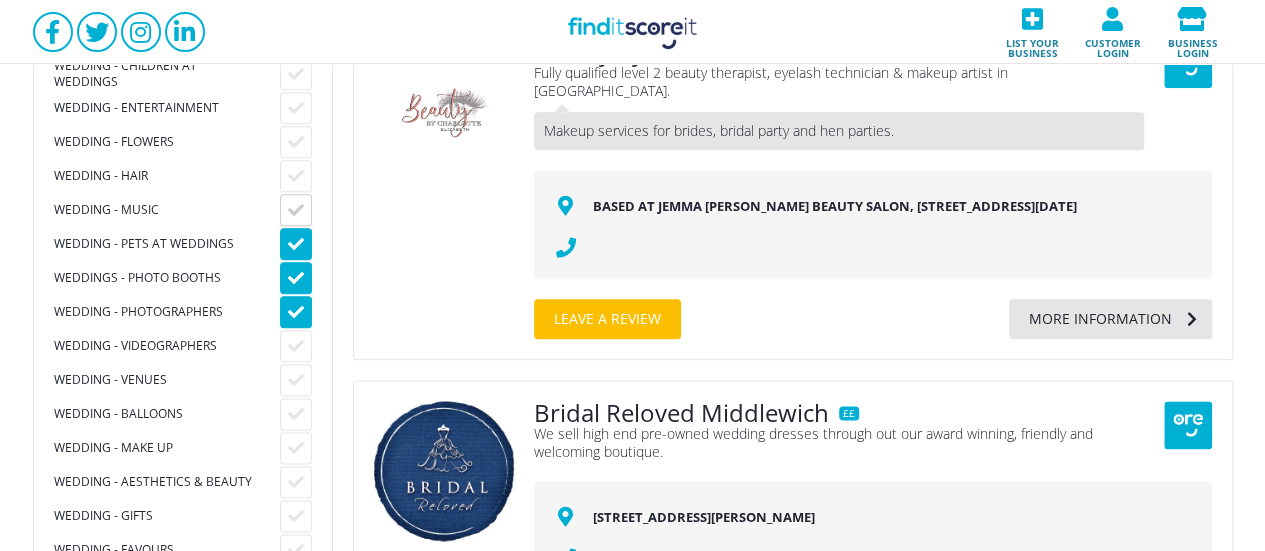 click at bounding box center (296, 210) 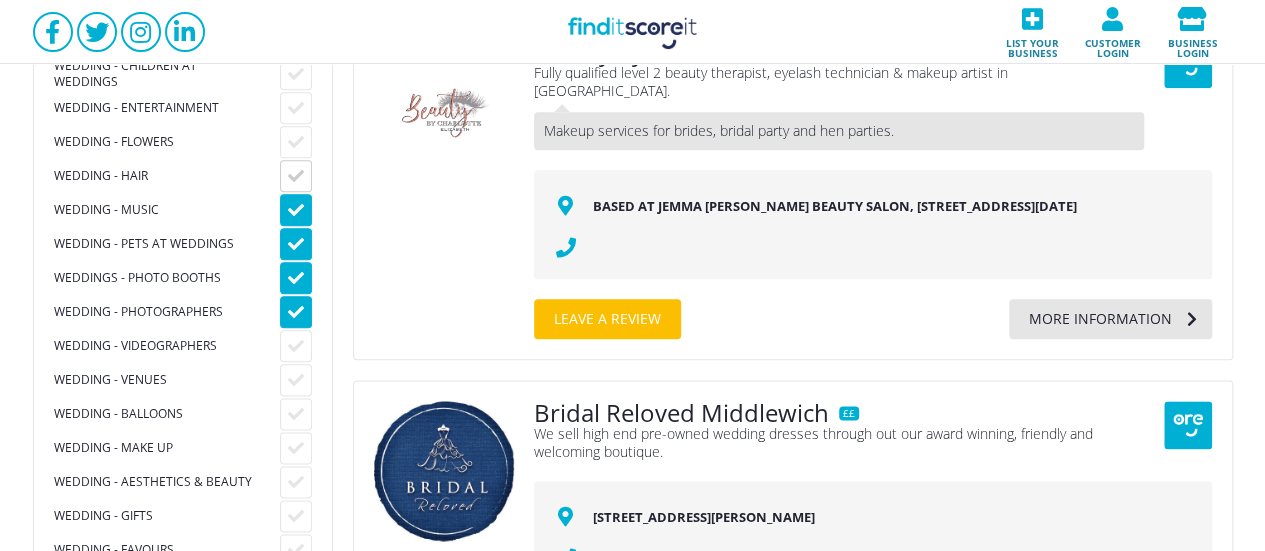 click at bounding box center [296, 176] 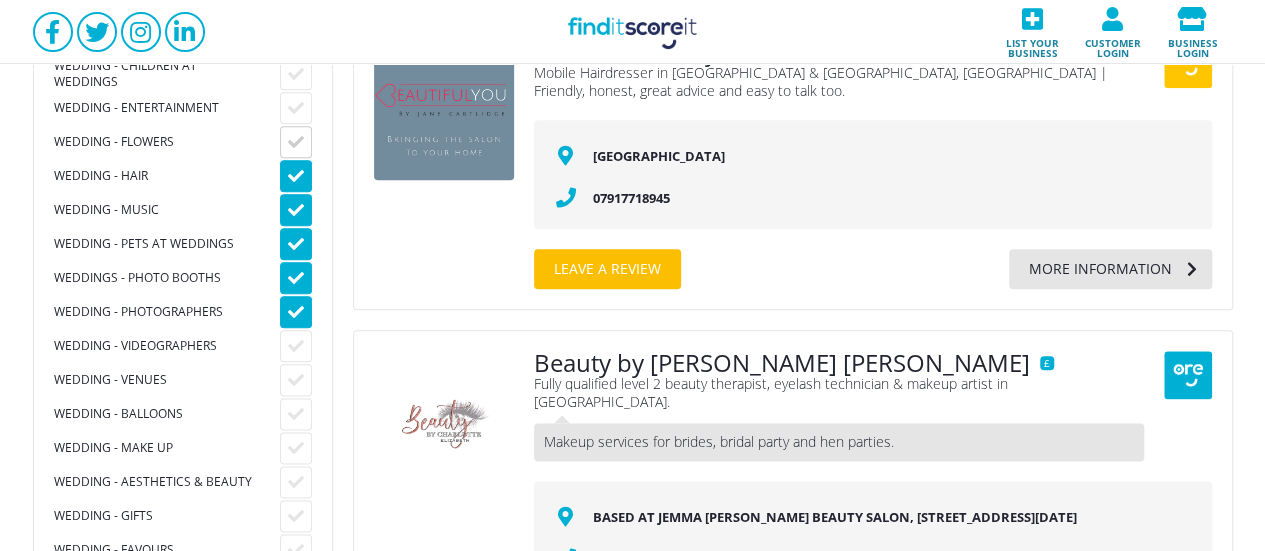click at bounding box center [296, 142] 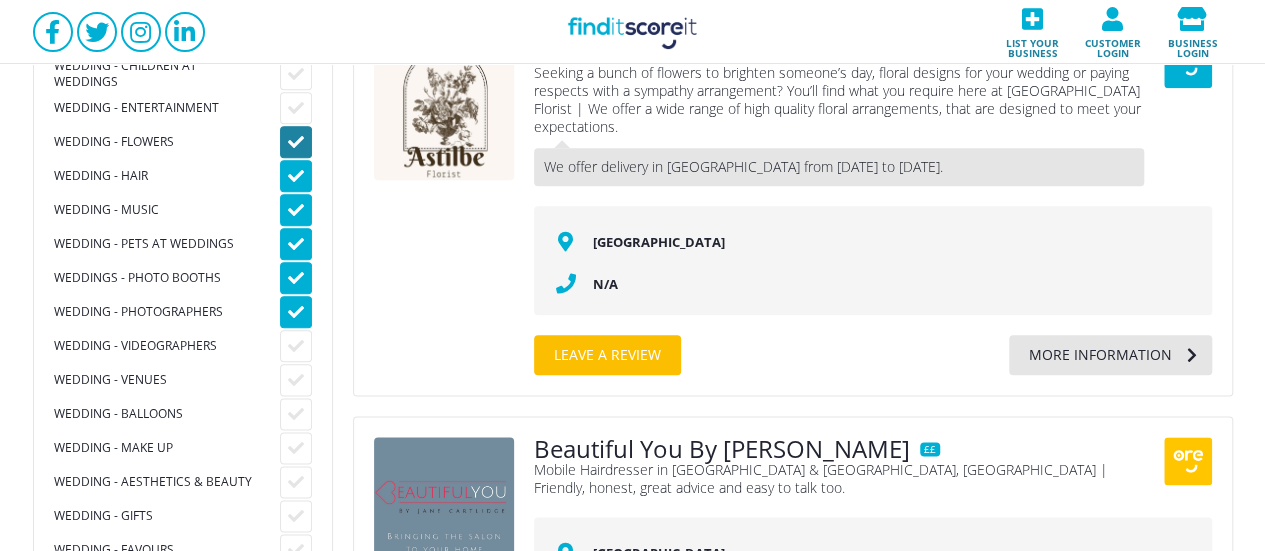 click at bounding box center (296, 142) 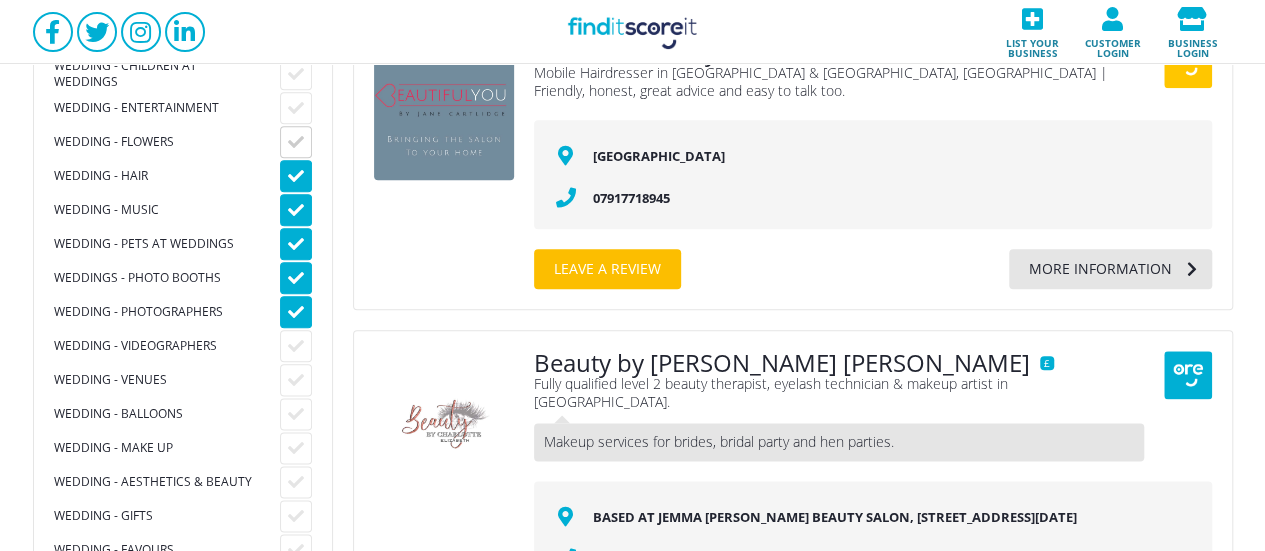 click at bounding box center [296, 142] 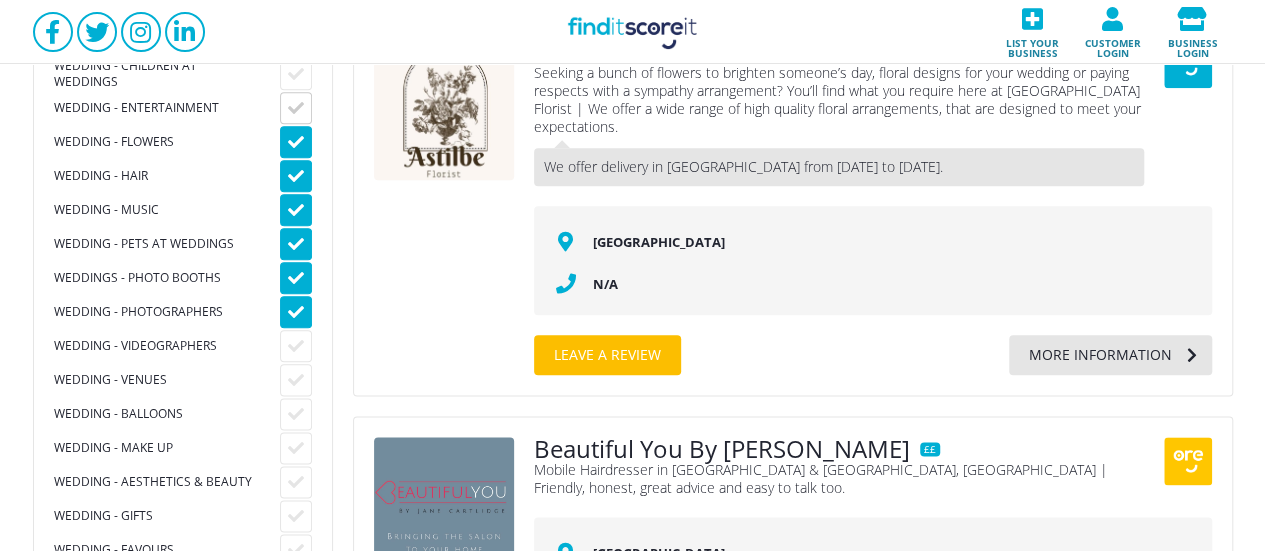 click at bounding box center (296, 108) 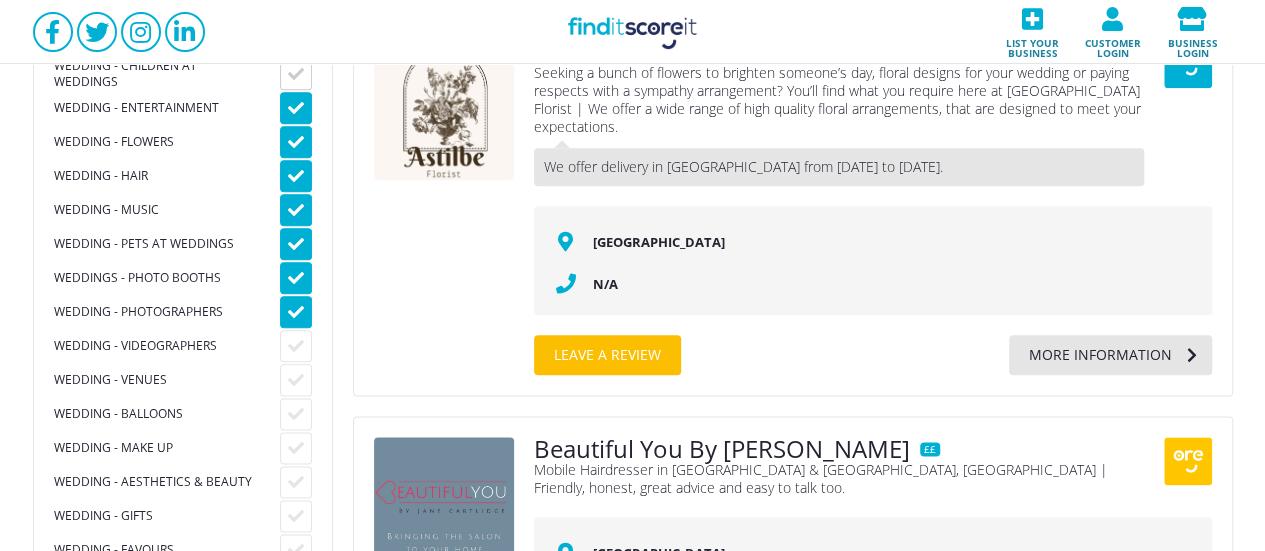 click at bounding box center [296, 74] 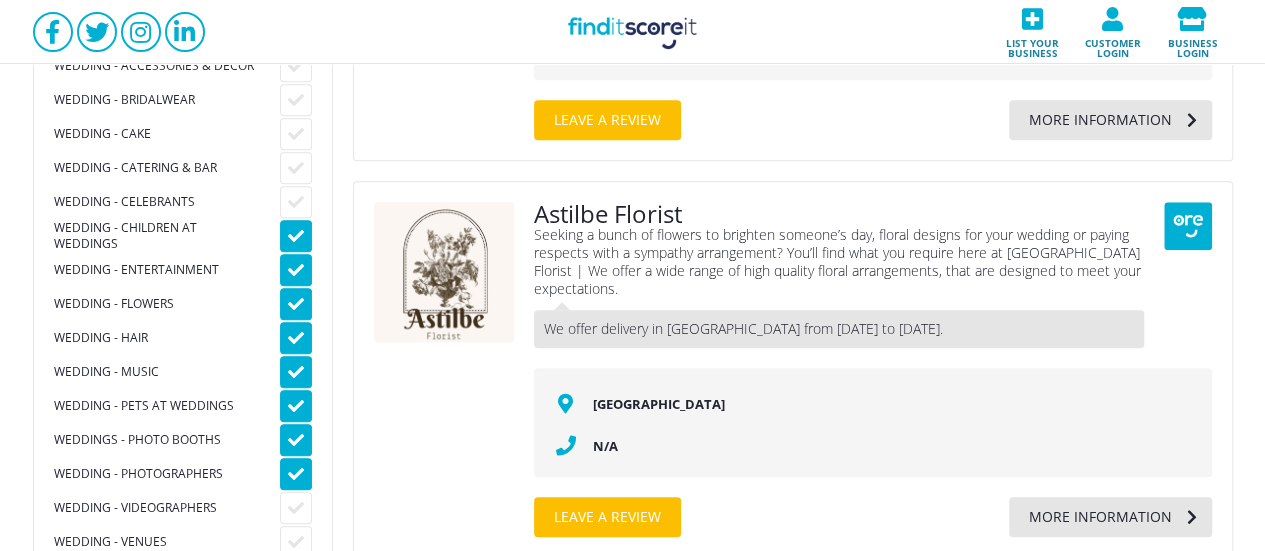 scroll, scrollTop: 850, scrollLeft: 0, axis: vertical 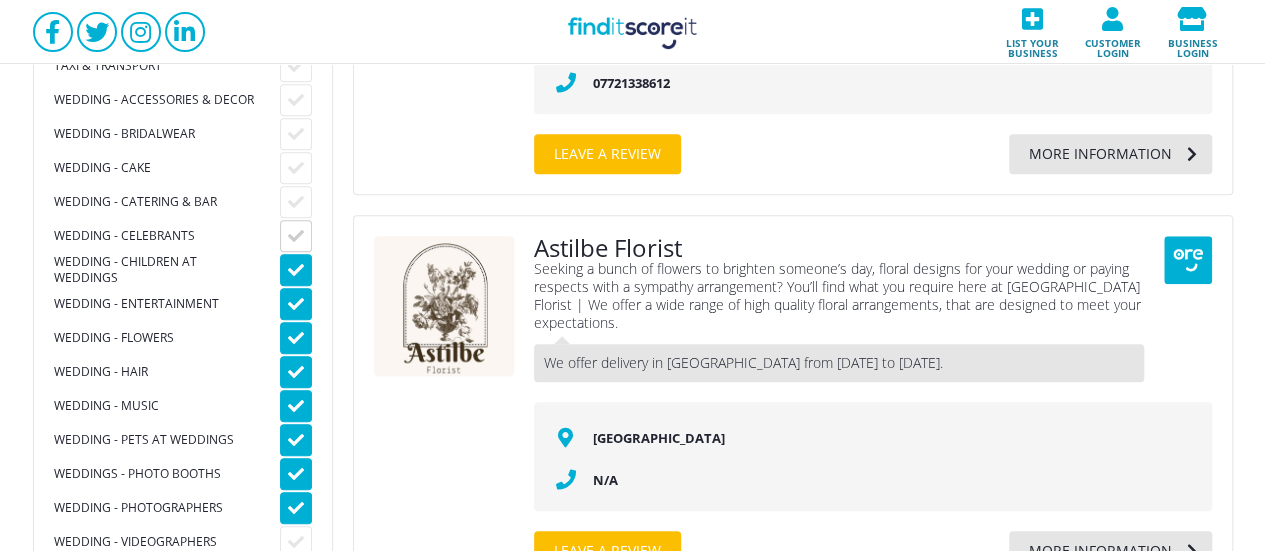 click at bounding box center (296, 236) 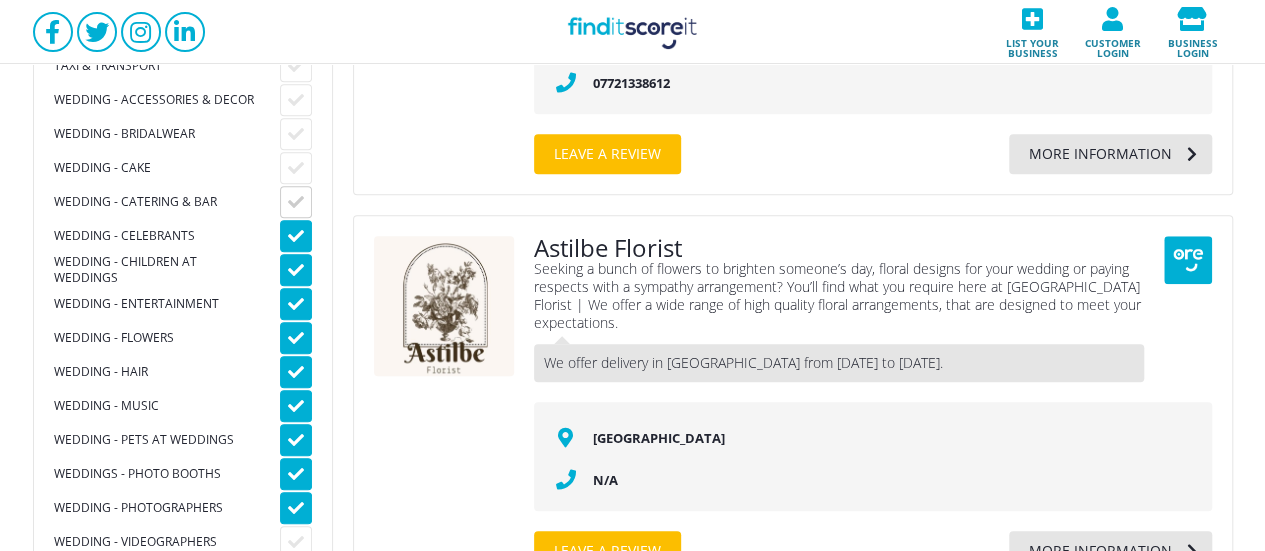 click at bounding box center (296, 202) 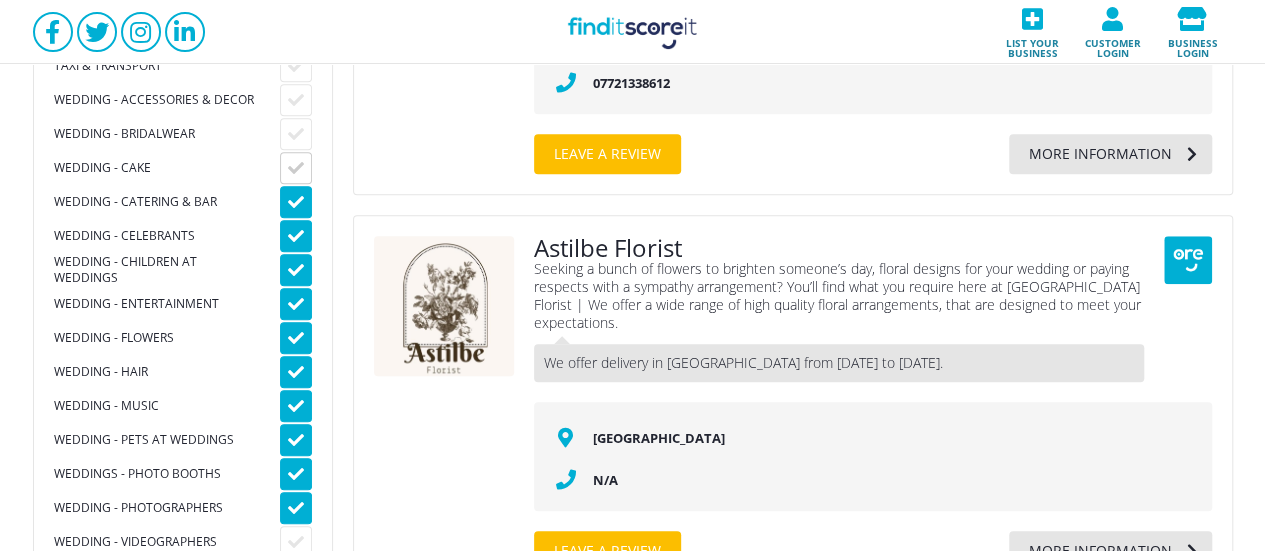 click at bounding box center (296, 168) 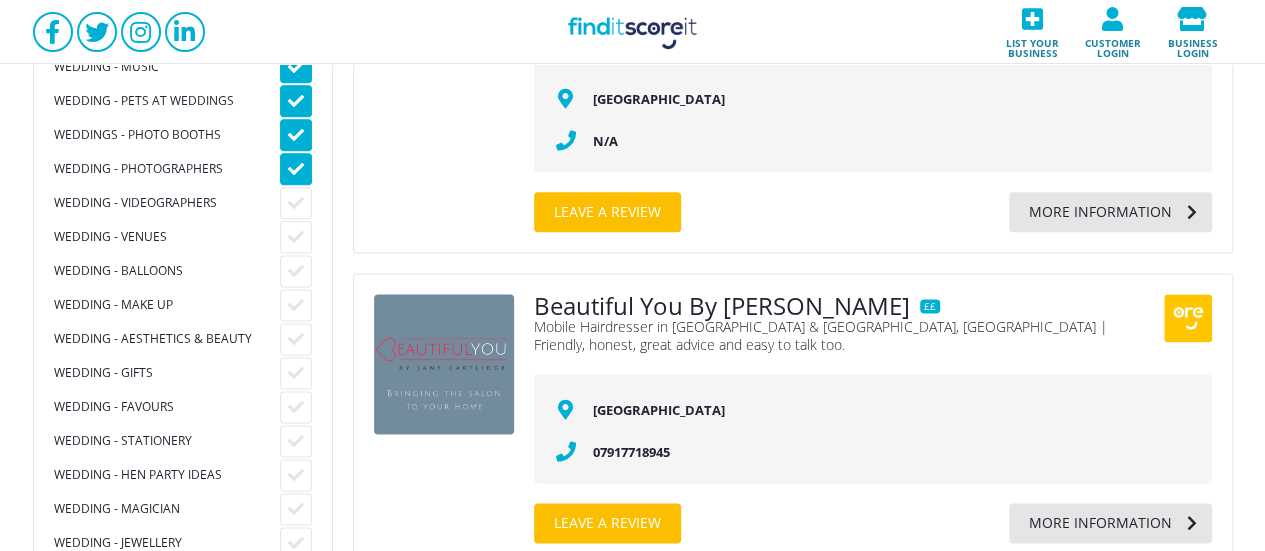 scroll, scrollTop: 1289, scrollLeft: 0, axis: vertical 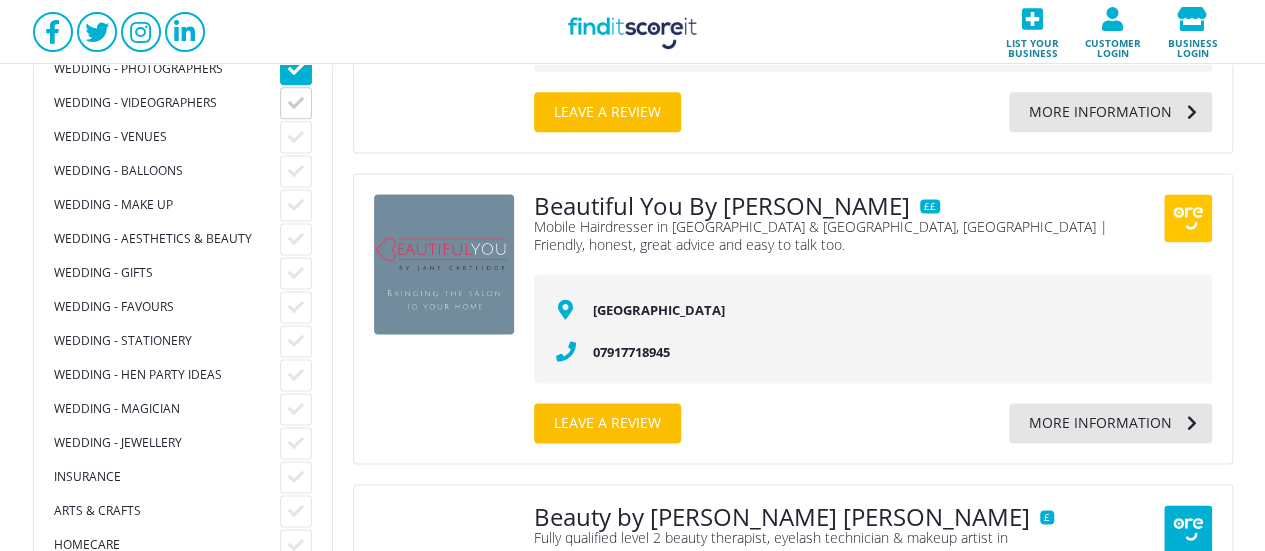 click at bounding box center [296, 103] 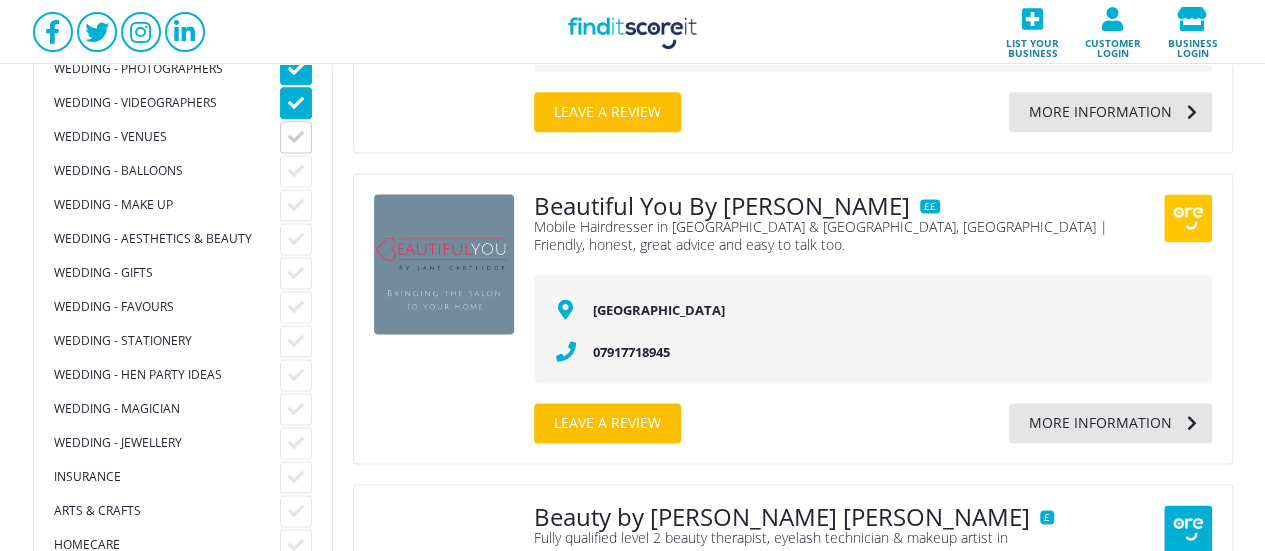 click at bounding box center [296, 137] 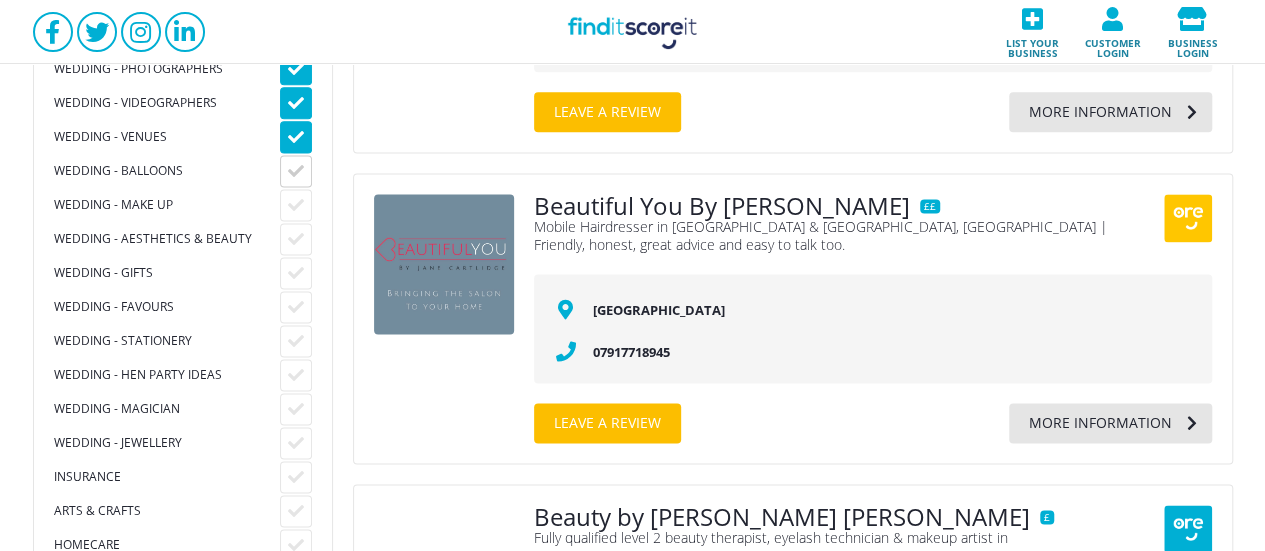 click at bounding box center [296, 171] 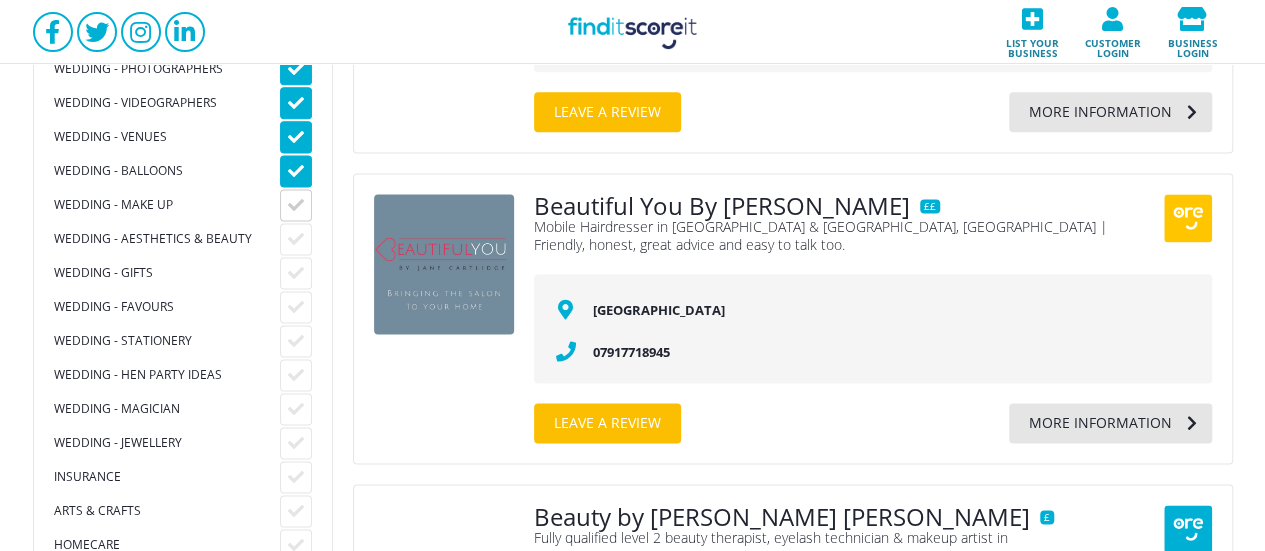 click at bounding box center (296, 205) 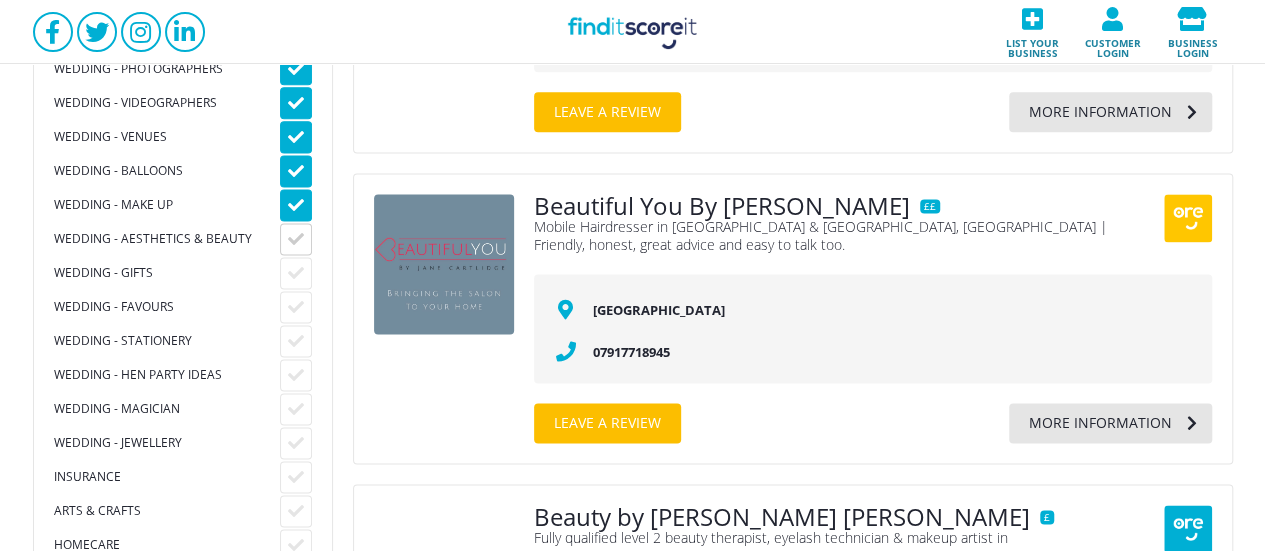 click at bounding box center [296, 239] 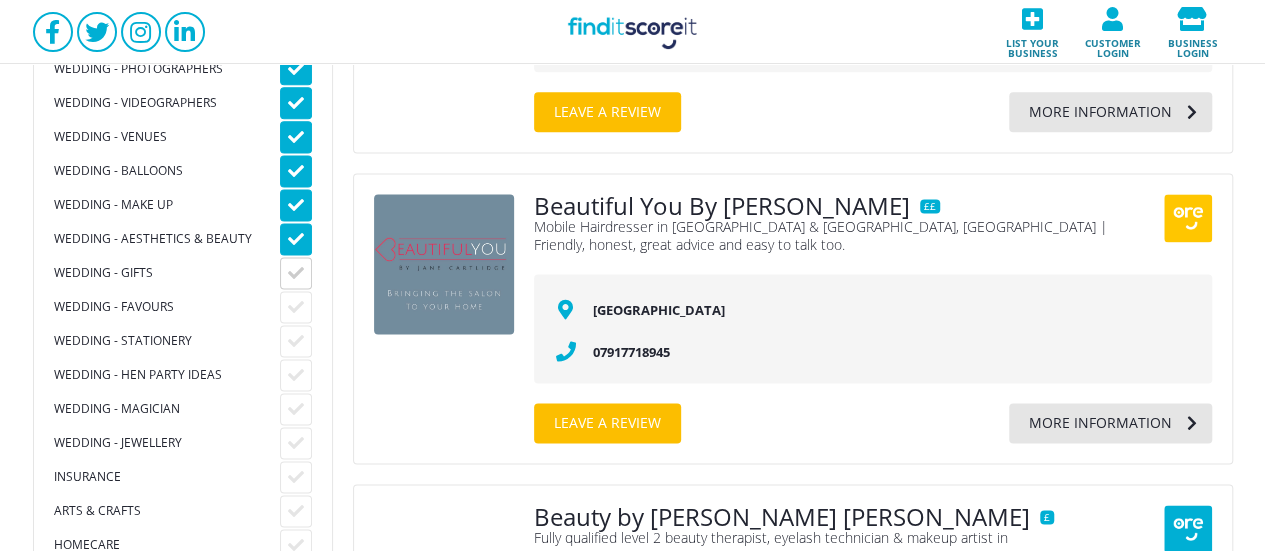 click at bounding box center (296, 273) 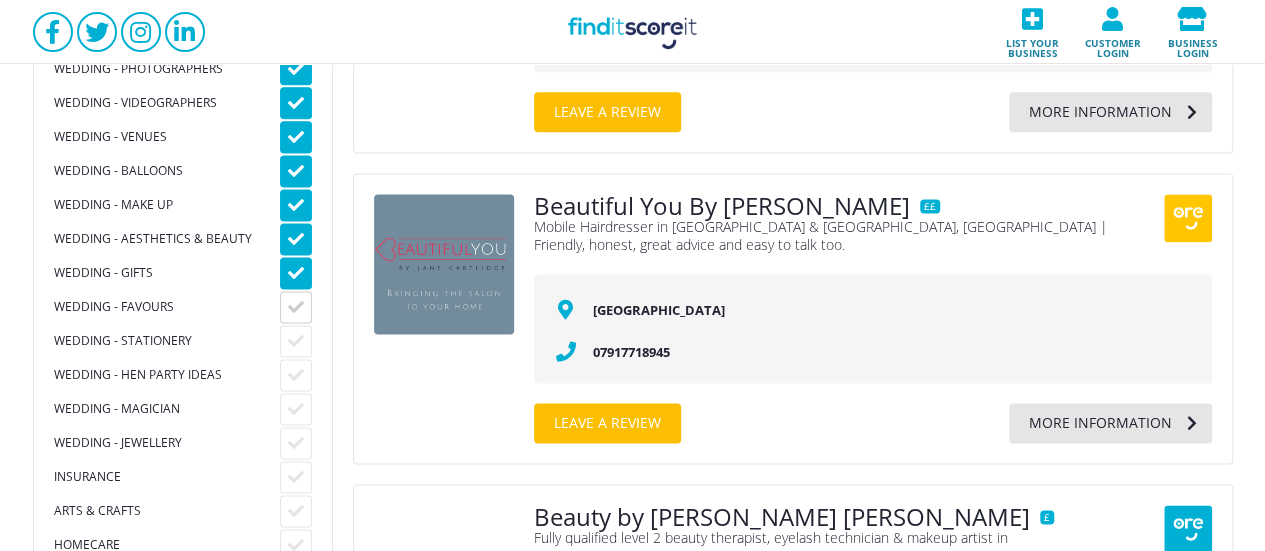 click at bounding box center [296, 307] 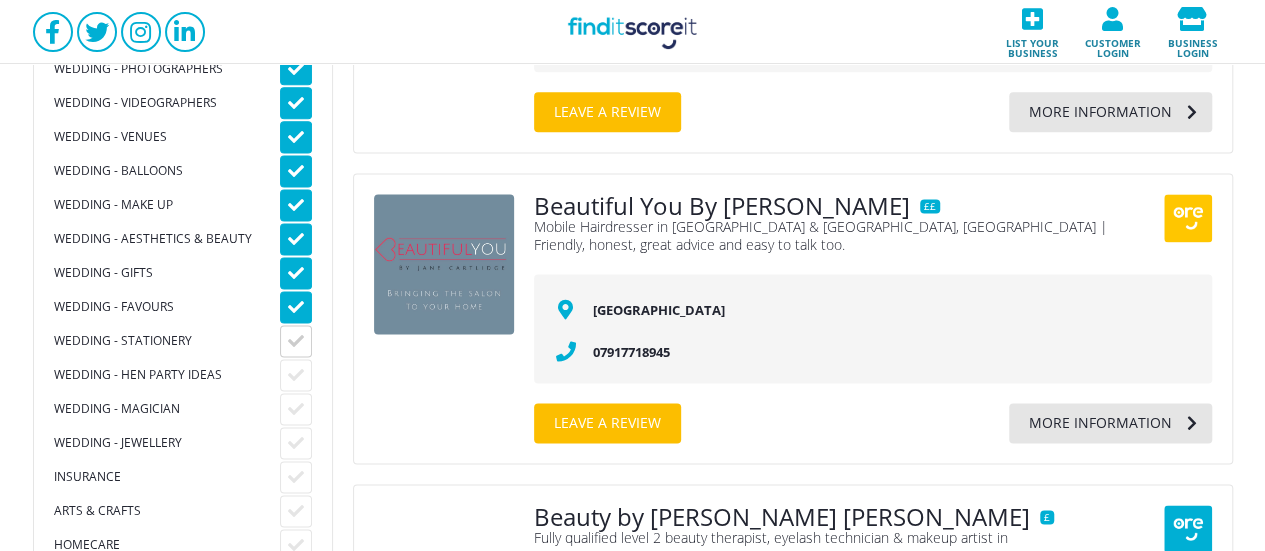 click at bounding box center (296, 341) 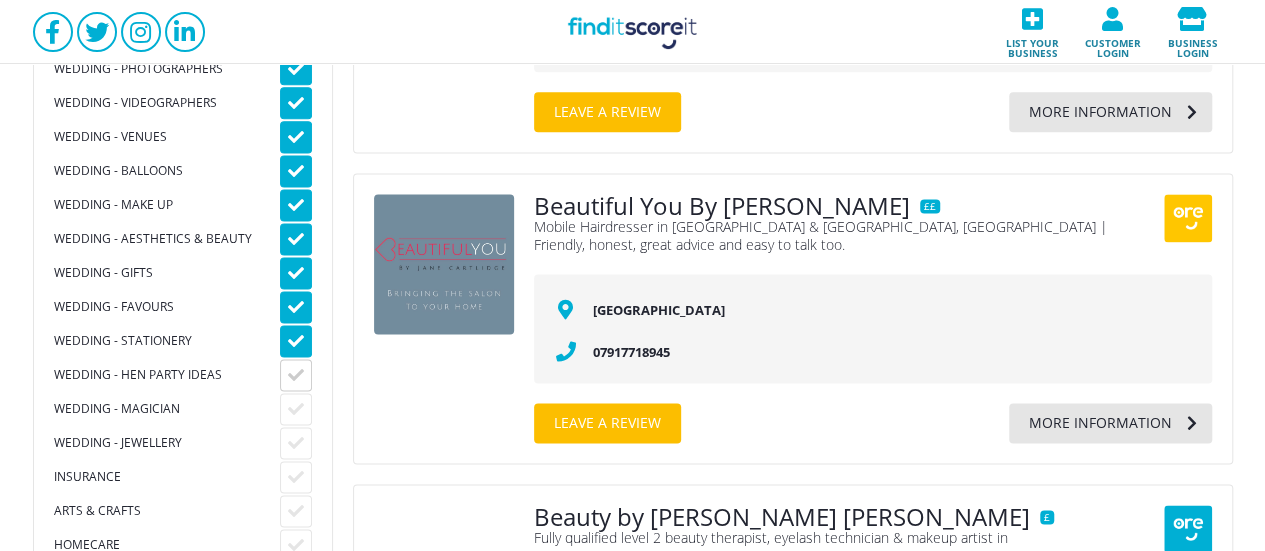 click at bounding box center [296, 375] 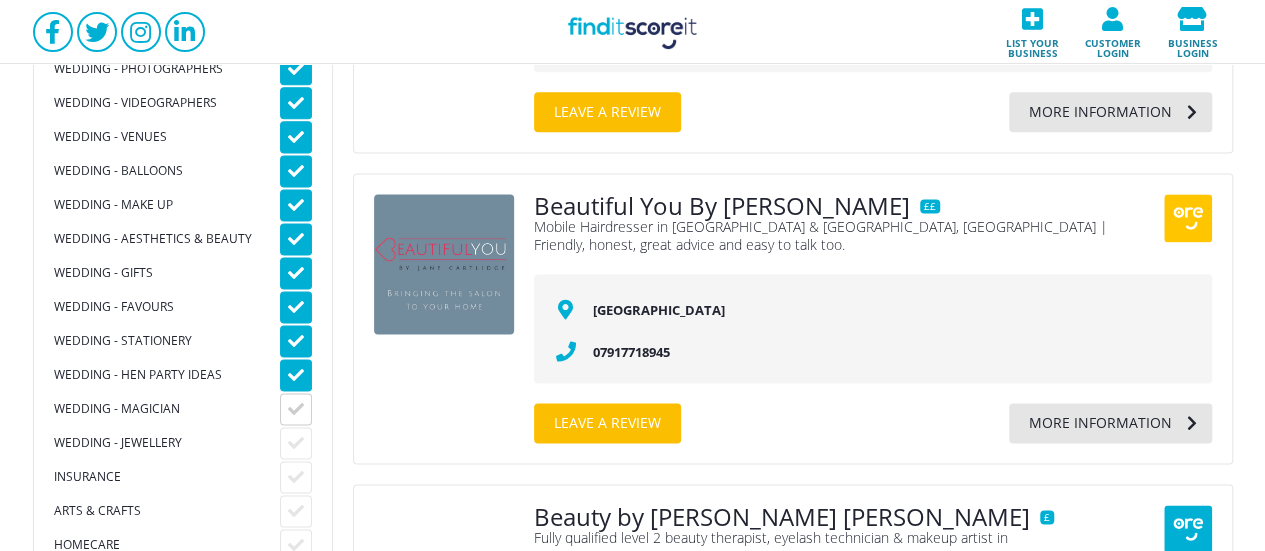 click at bounding box center (296, 409) 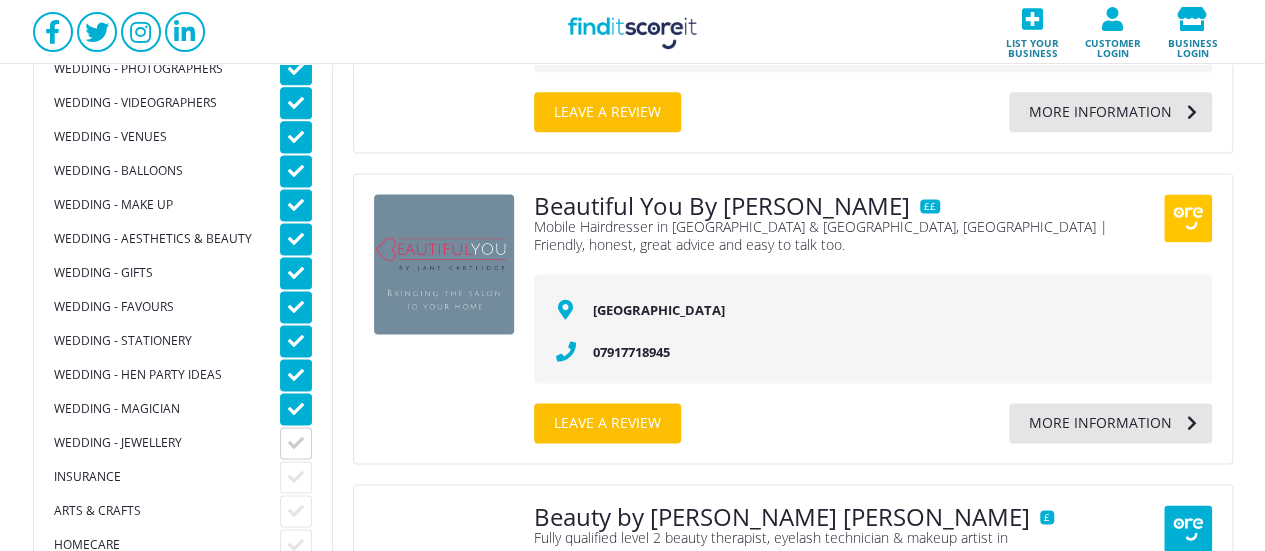 click at bounding box center (296, 443) 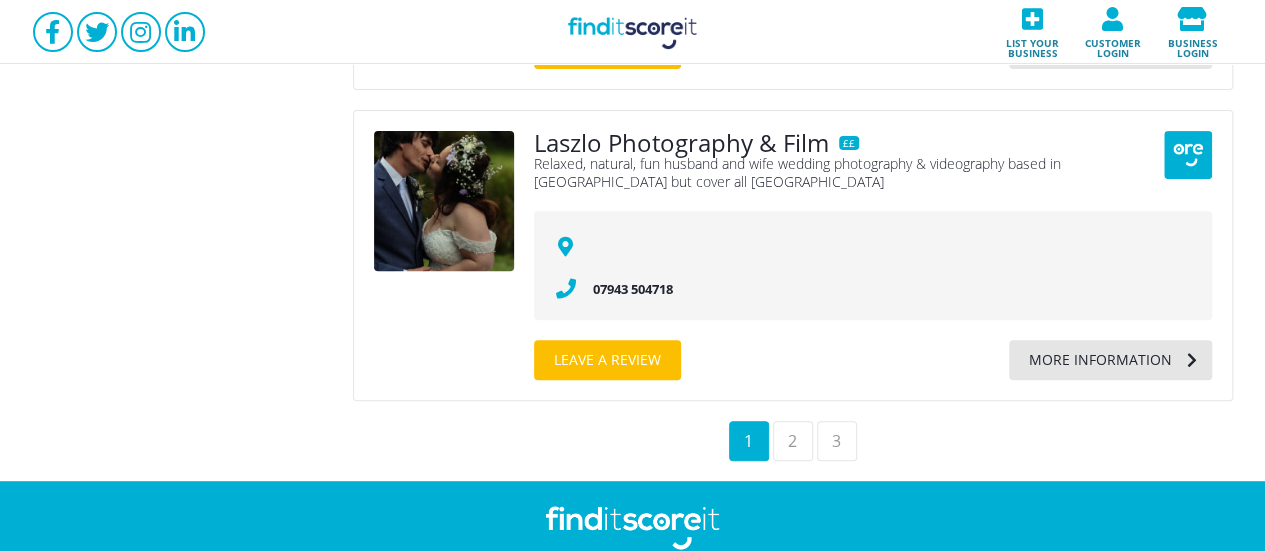 scroll, scrollTop: 7979, scrollLeft: 0, axis: vertical 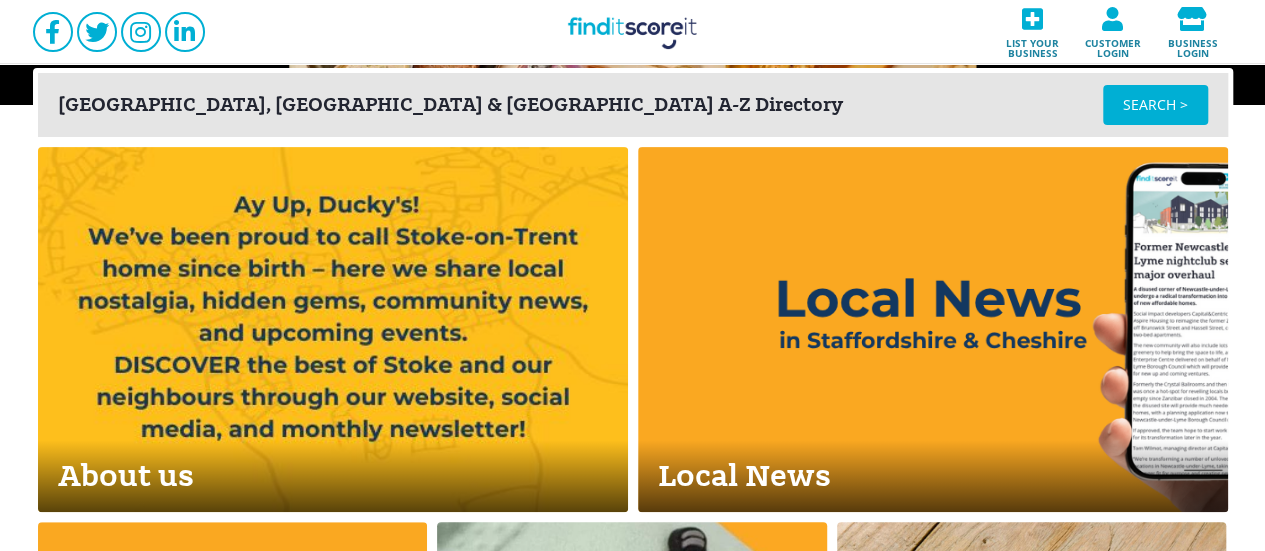 click on "Find it Score it List your business Customer login Business login Your Local Website Staffordshire & Cheshire > > > Your Local Website enter business name/postcode > > >  Stoke-on-Trent, Staffordshire & Cheshire A-Z Directory  SEARCH > About us Local News  Local Events Stoke-Themed Gifts Advertise your business NEWS 16 Jul 2025 Newcastle-under-Lyme Celebrates Local Success & Creativity!  Newcastle-under-Lyme has been filled with positivity over June as the town celebrates a string of exciting milestones, new openings and local creativity.  EVENTS  17 Jul 2025  The Power of Crystals Workshop Join Amanda from Inner Peace Pathways at our Power of Crystals Workshop where you'll embark on a transformative journey to discover the power of crystals and how they enhance your wellbeing. Discounts Subscribe to receive discounts from Find it. Score it. What we will do for your business Reviews Contact Review policy Disclaimer Legal information Privacy policy Wedding Magazines Wedding Suppliers" at bounding box center (632, 586) 